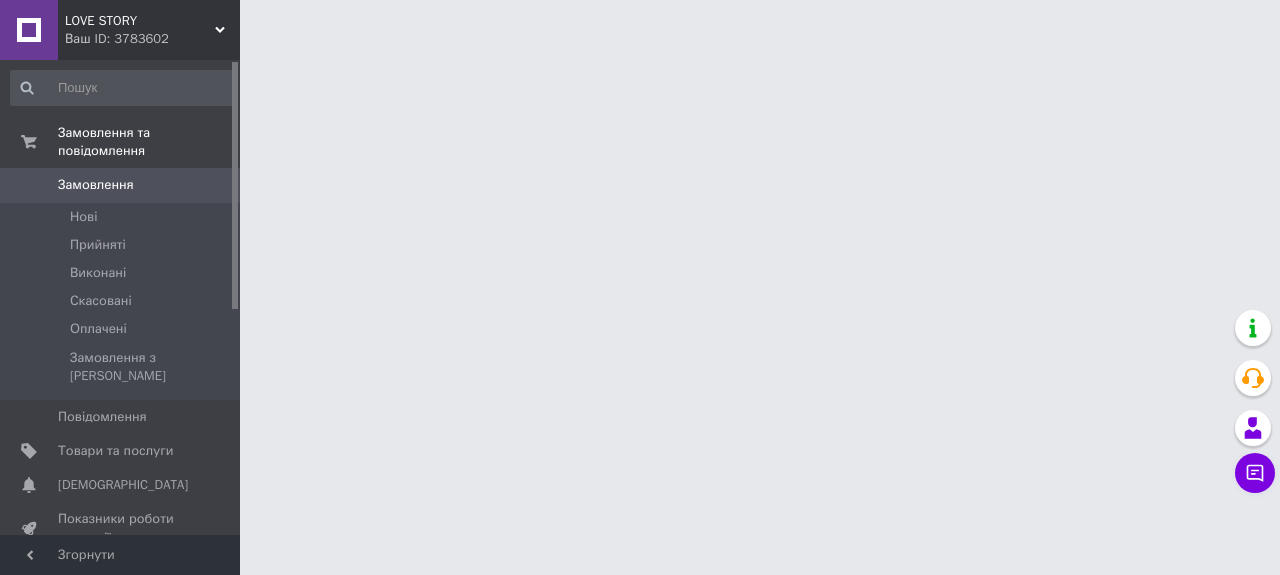 scroll, scrollTop: 0, scrollLeft: 0, axis: both 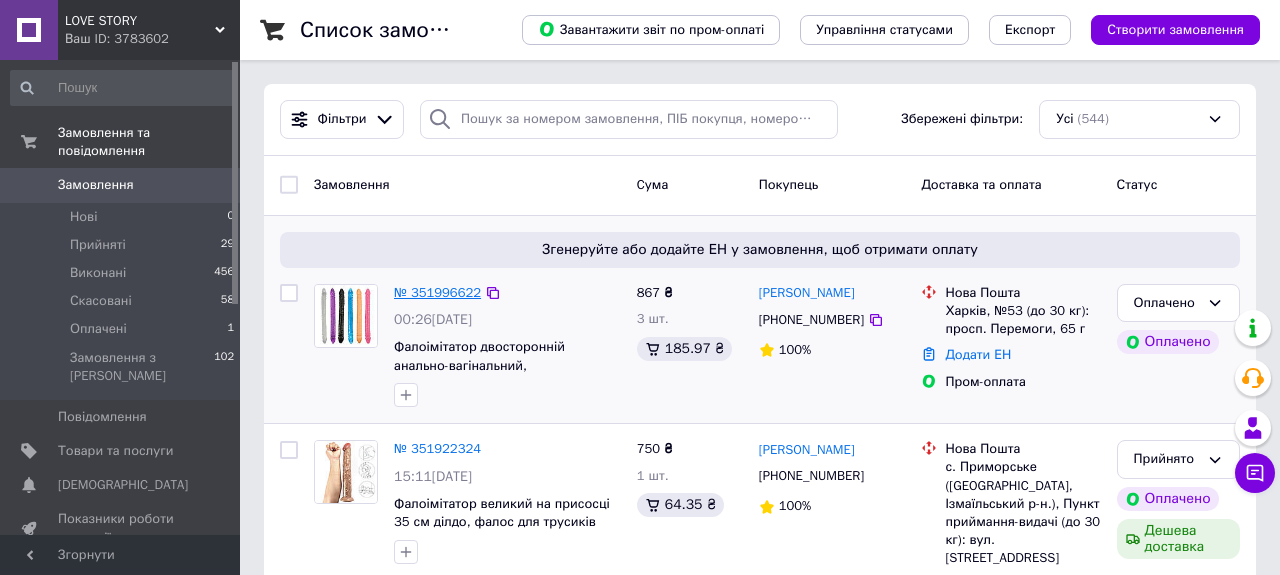 click on "№ 351996622" at bounding box center [437, 292] 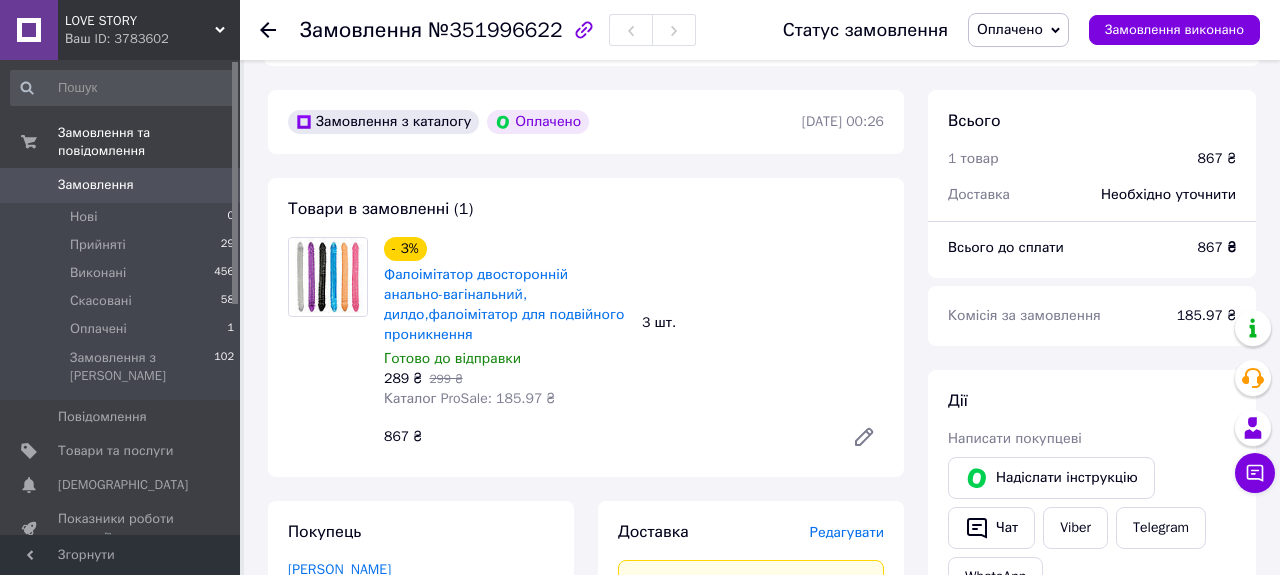 scroll, scrollTop: 598, scrollLeft: 0, axis: vertical 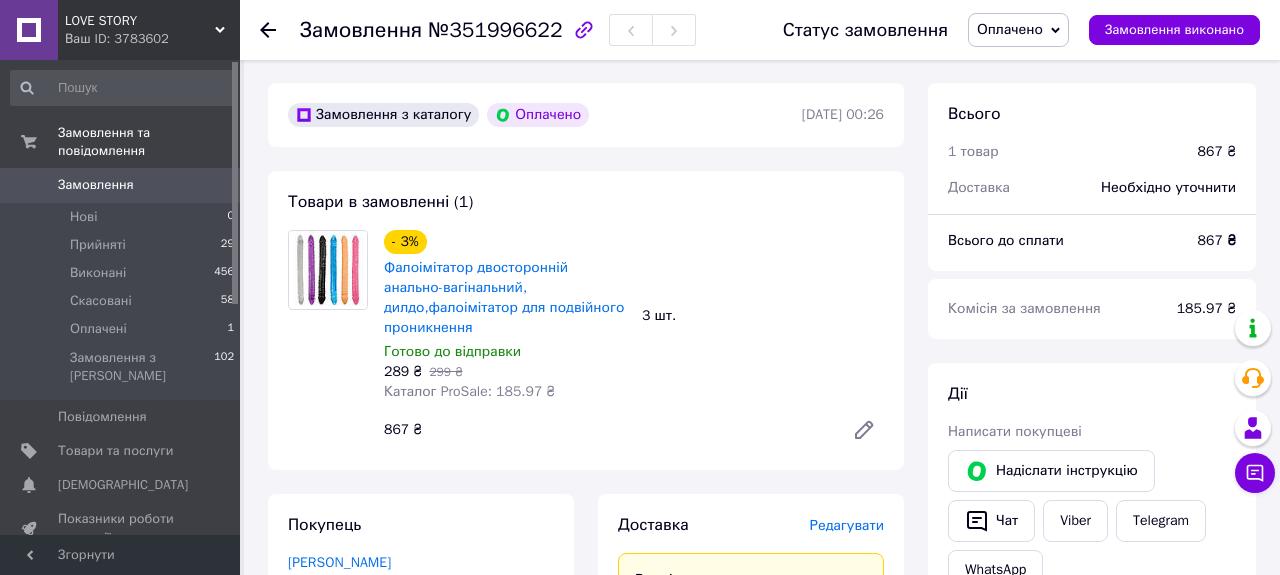 click 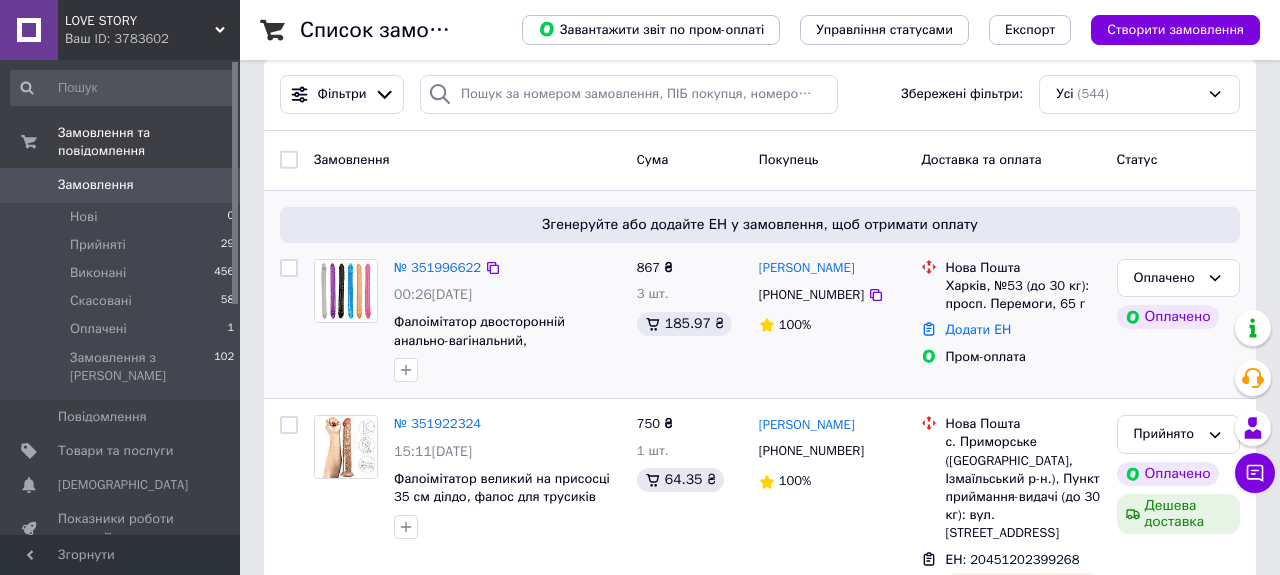 scroll, scrollTop: 0, scrollLeft: 0, axis: both 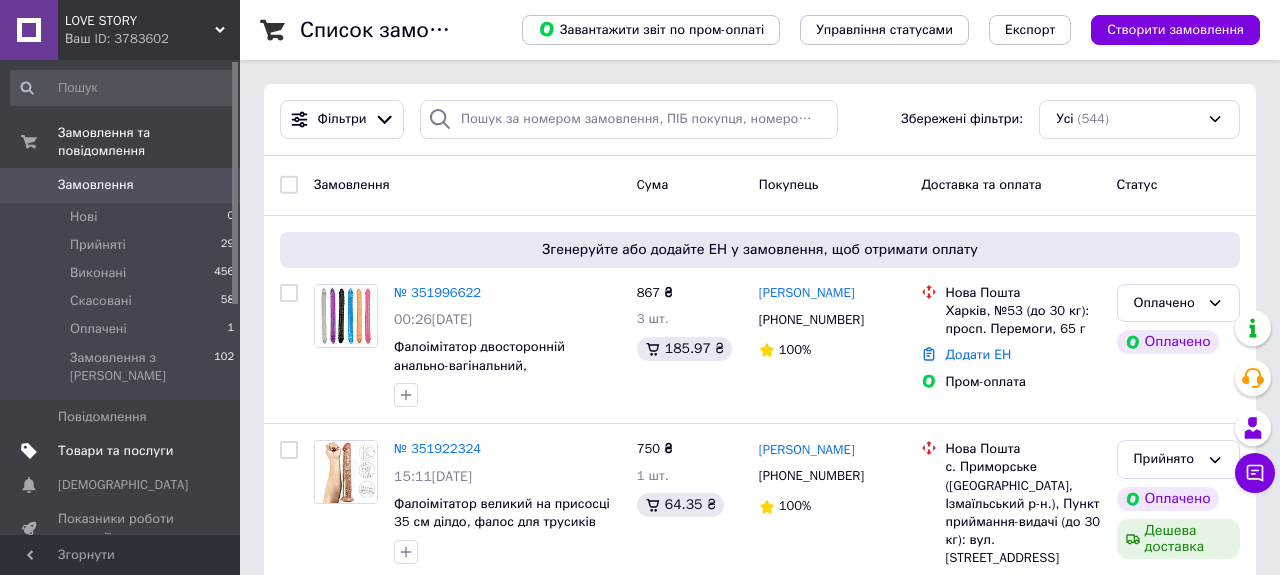 click on "Товари та послуги" at bounding box center (115, 451) 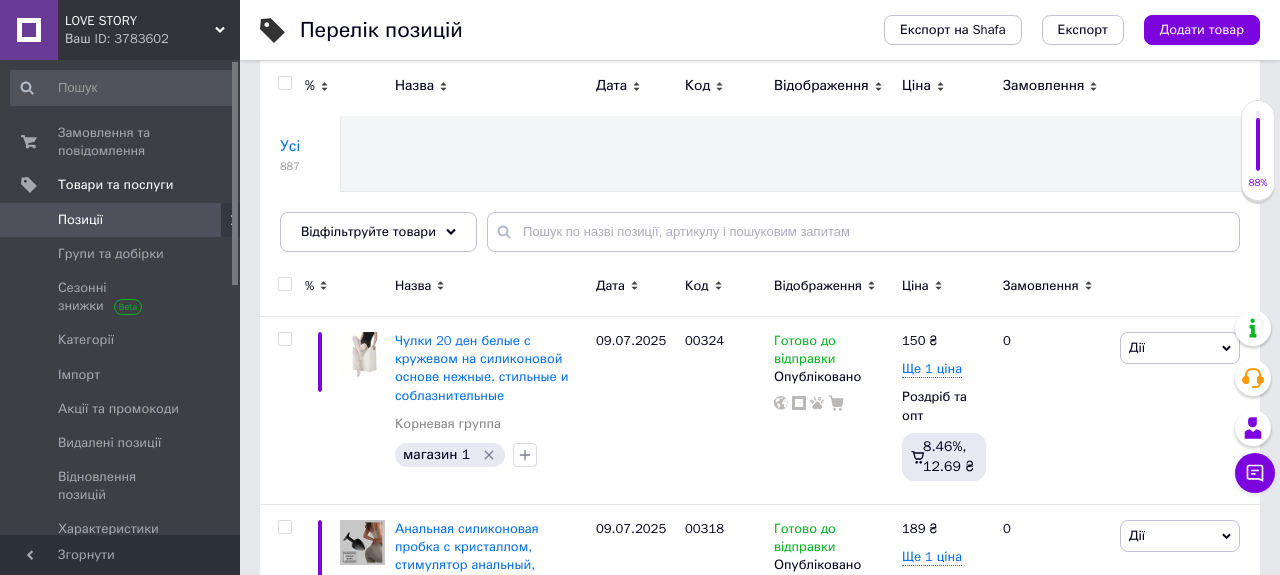 scroll, scrollTop: 73, scrollLeft: 0, axis: vertical 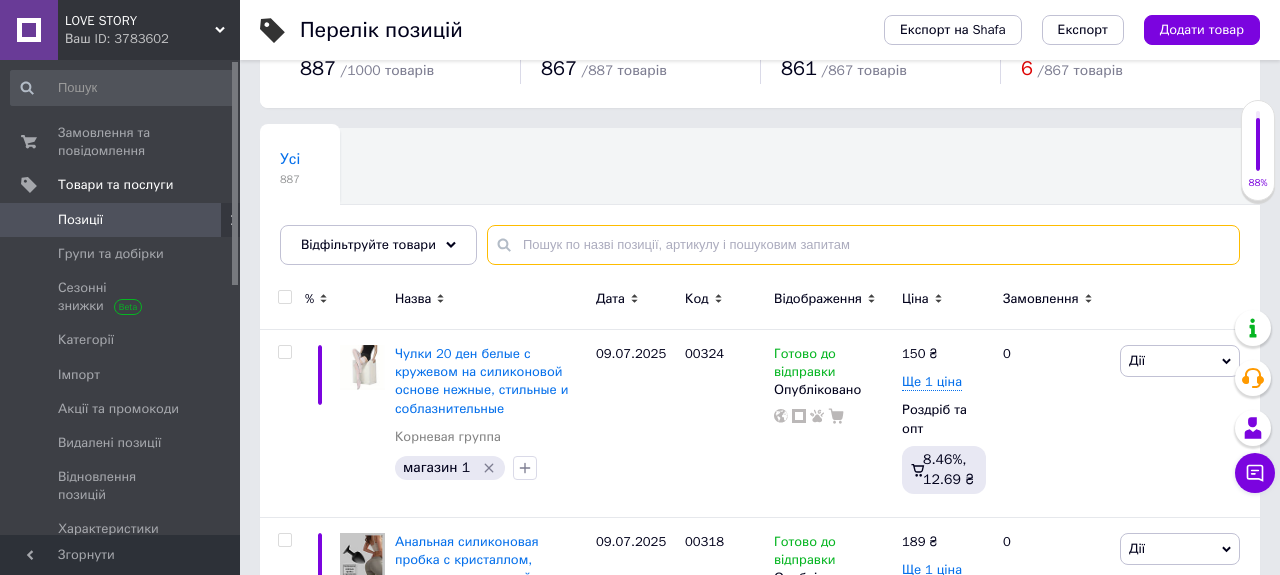 click at bounding box center [863, 245] 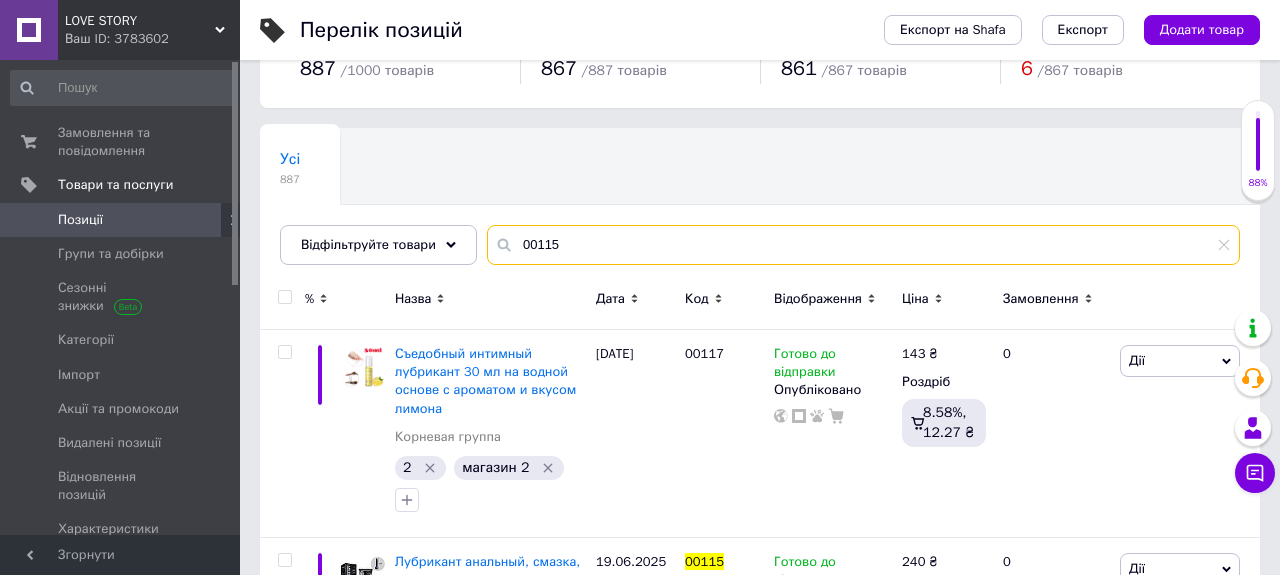 type on "00115" 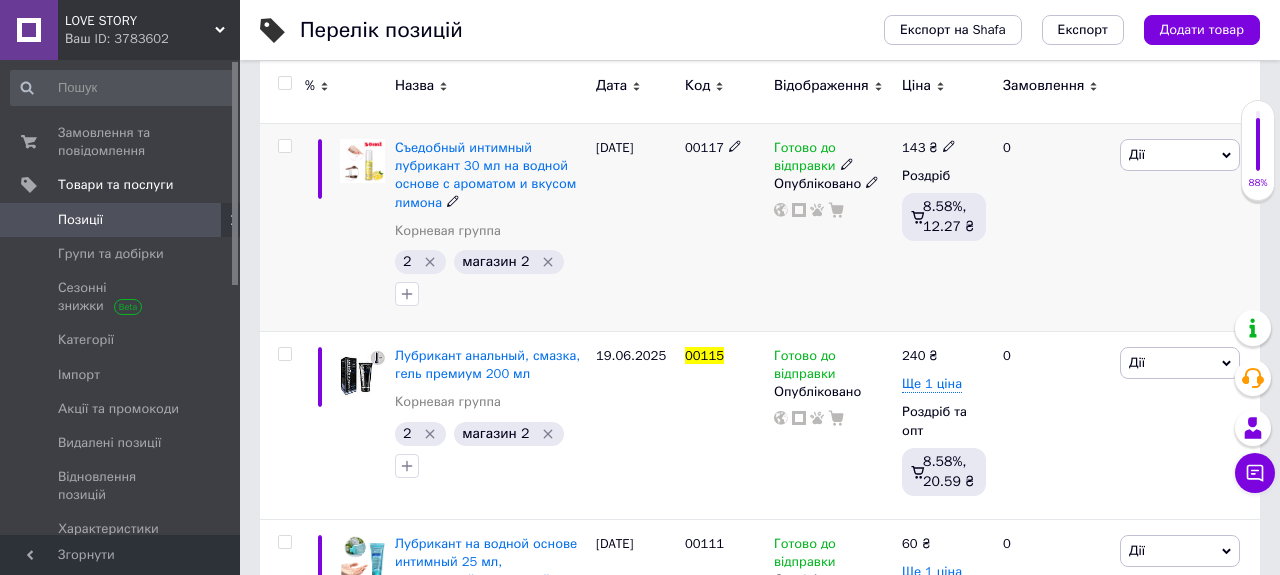 scroll, scrollTop: 284, scrollLeft: 0, axis: vertical 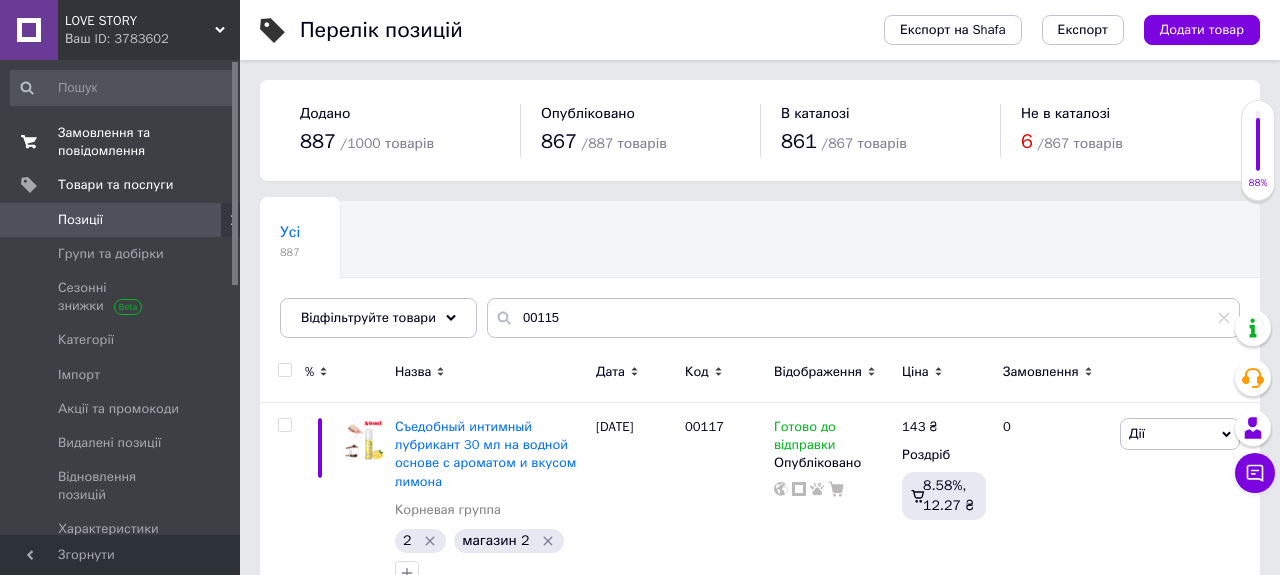 click on "Замовлення та повідомлення" at bounding box center [121, 142] 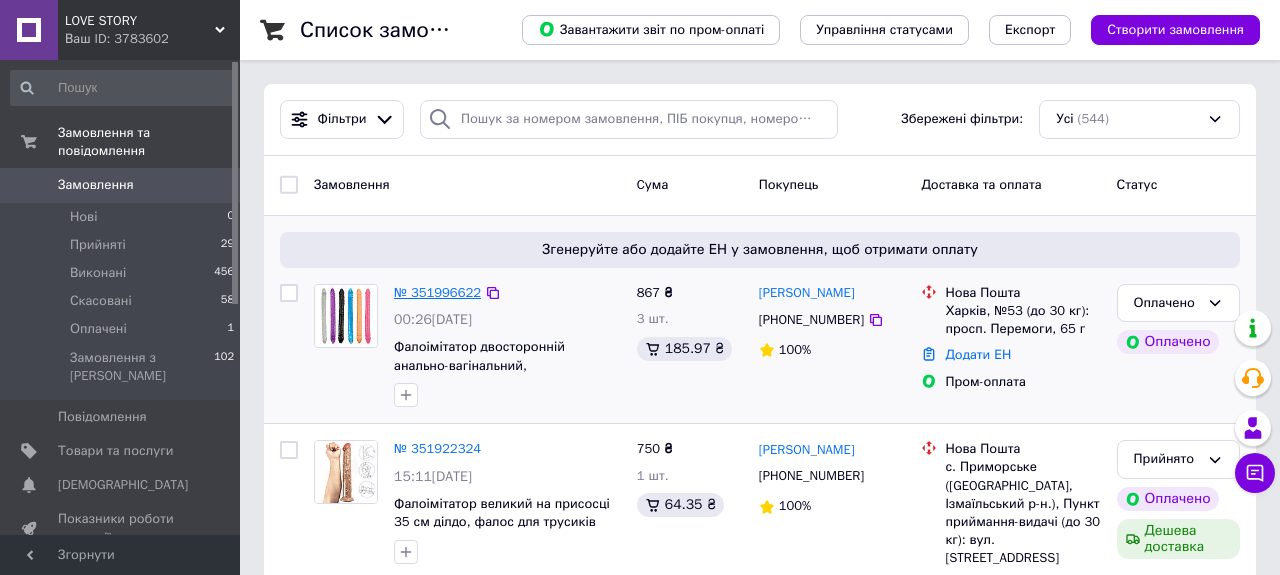 click on "№ 351996622" at bounding box center [437, 292] 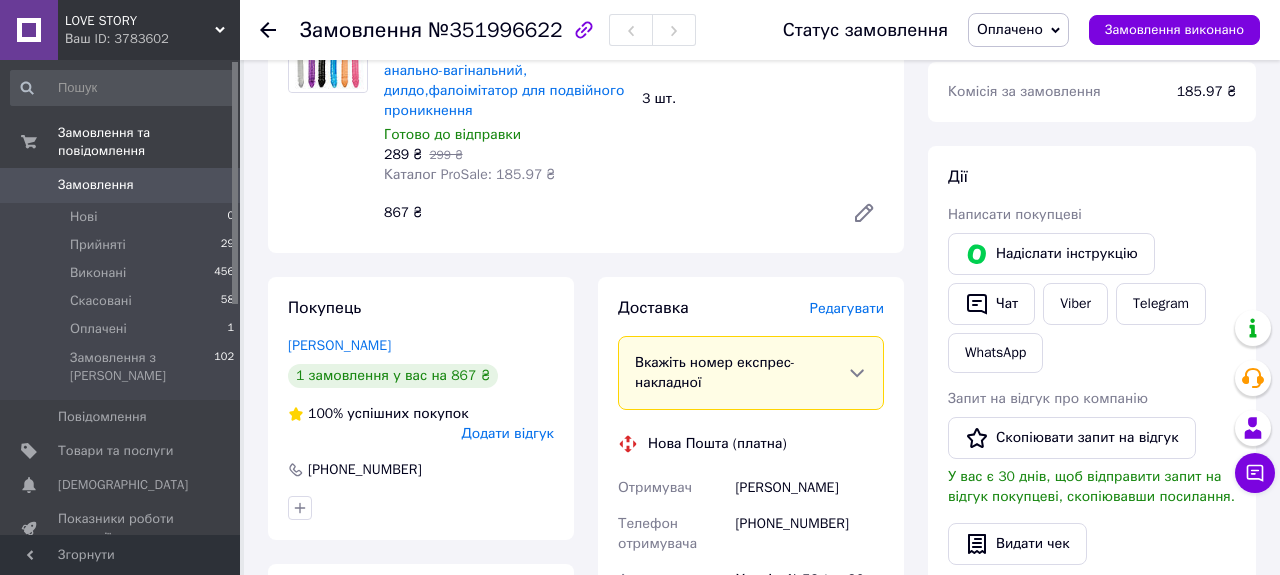 scroll, scrollTop: 810, scrollLeft: 0, axis: vertical 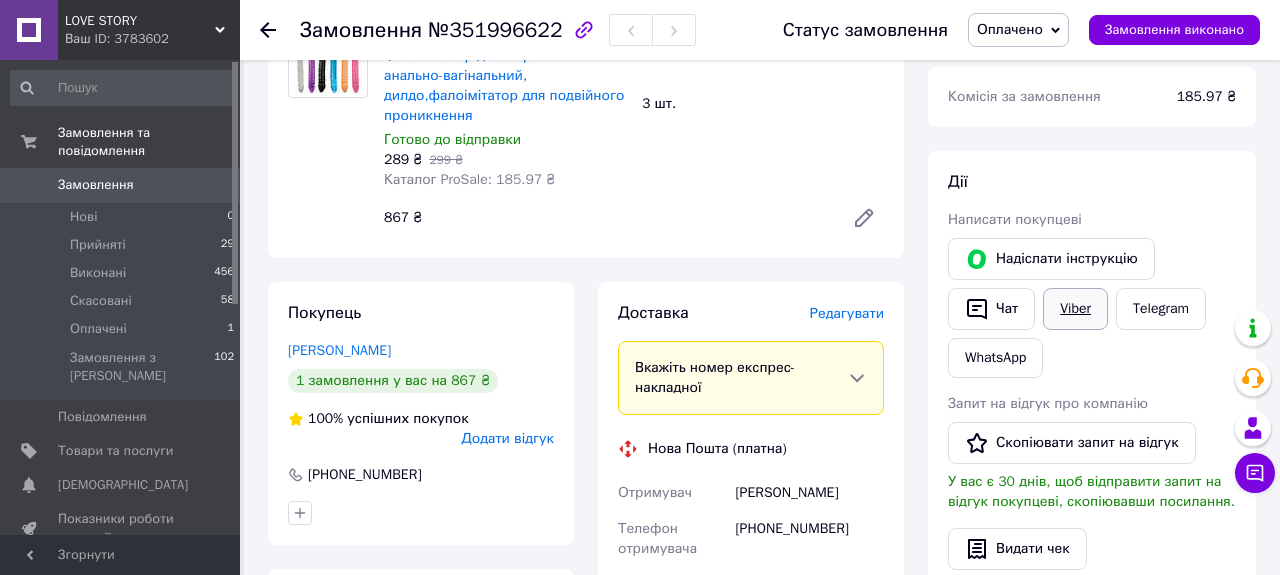 click on "Viber" at bounding box center (1075, 309) 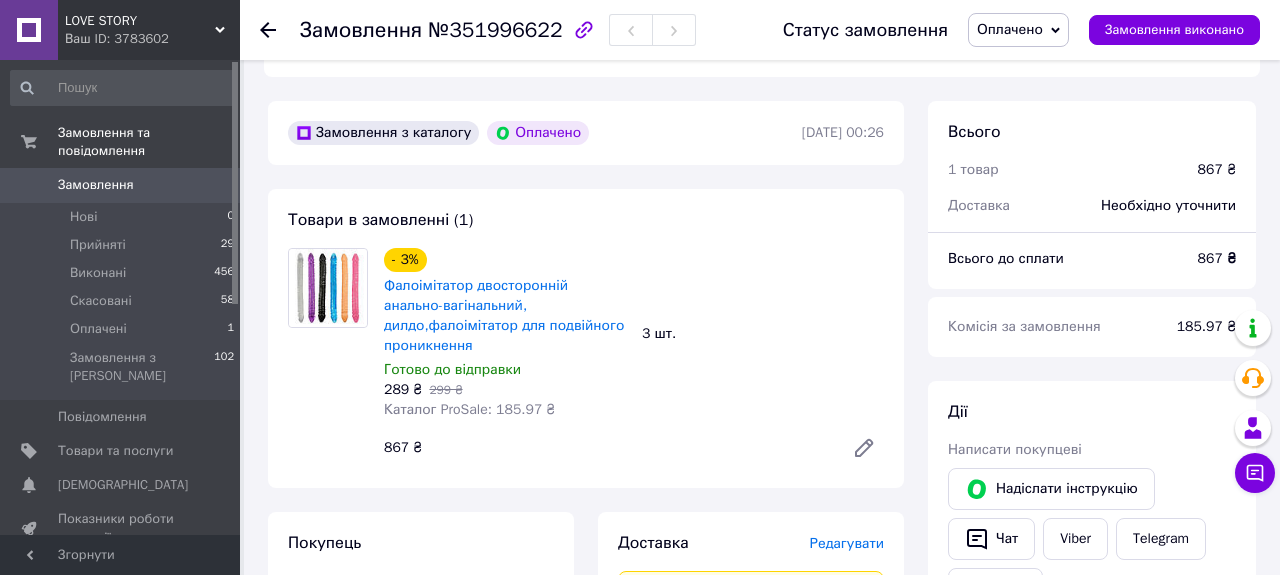 scroll, scrollTop: 570, scrollLeft: 0, axis: vertical 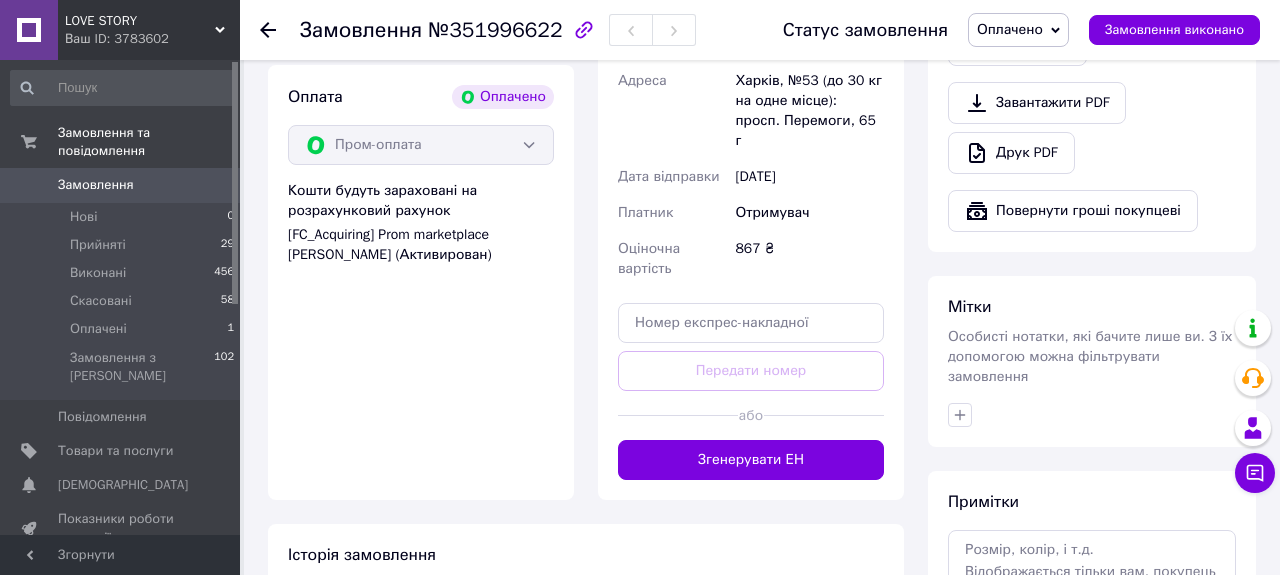 click 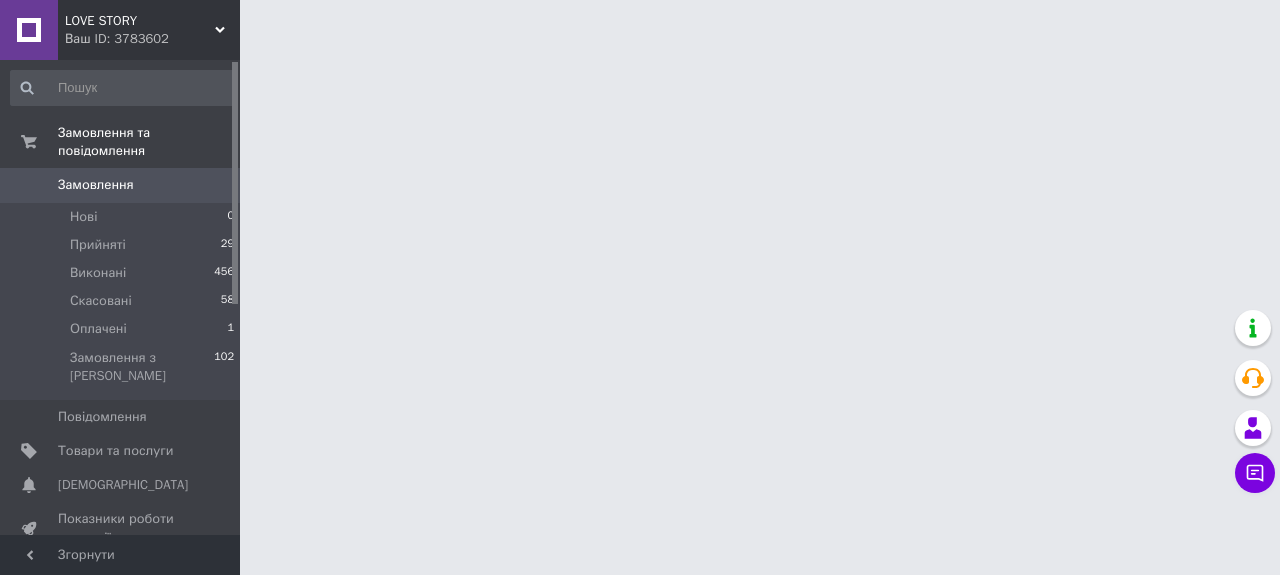scroll, scrollTop: 0, scrollLeft: 0, axis: both 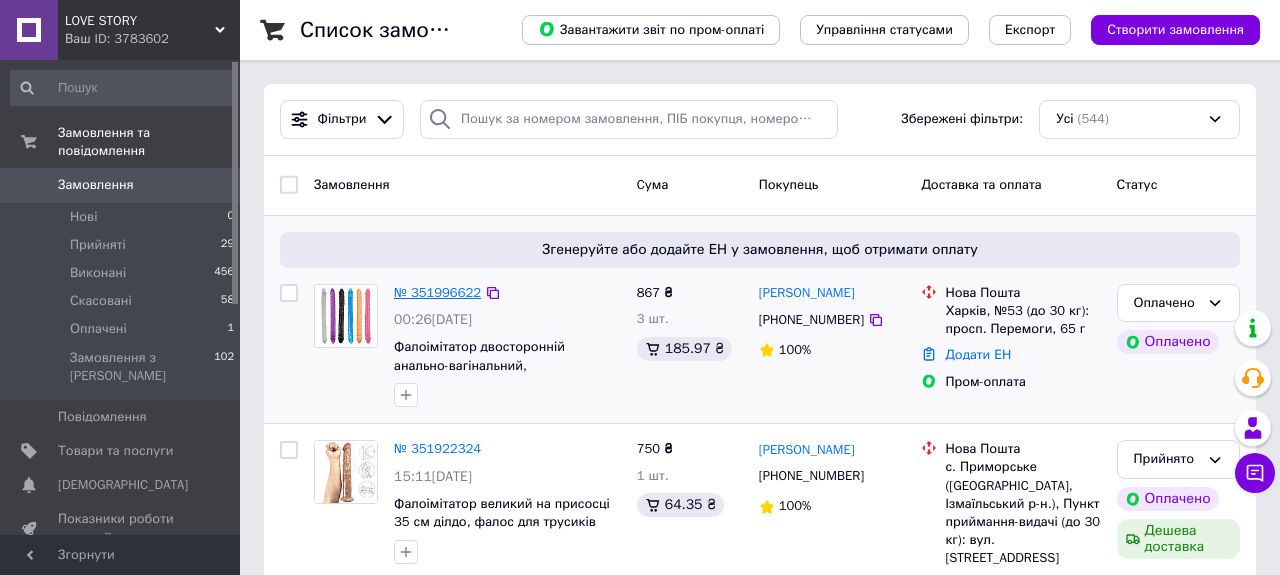 click on "№ 351996622" at bounding box center [437, 292] 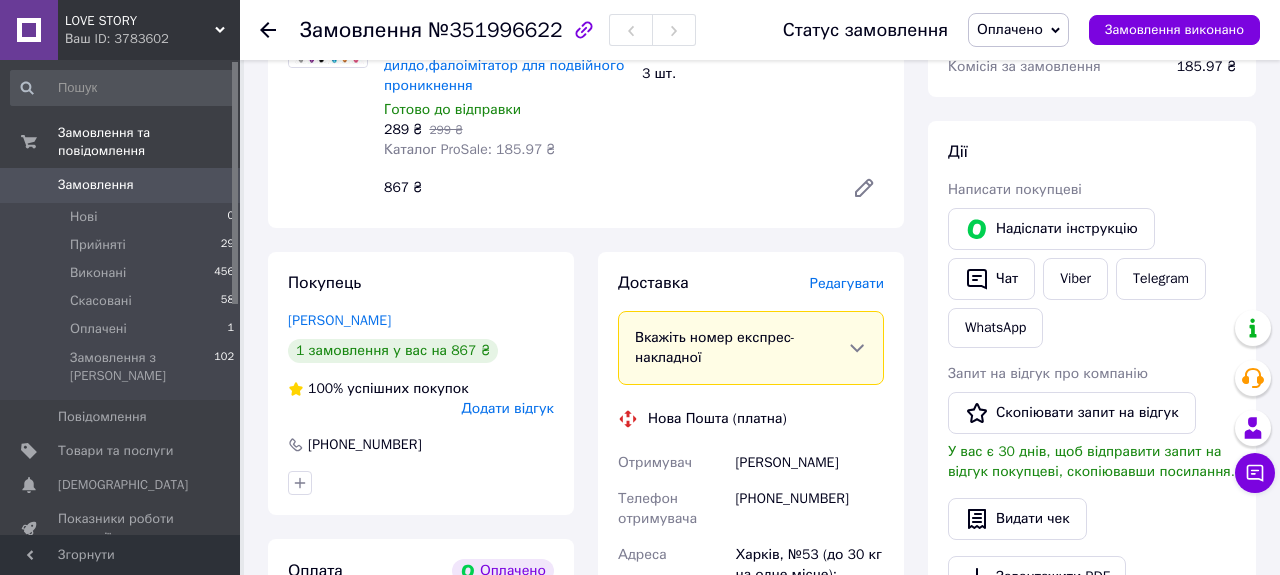 scroll, scrollTop: 875, scrollLeft: 0, axis: vertical 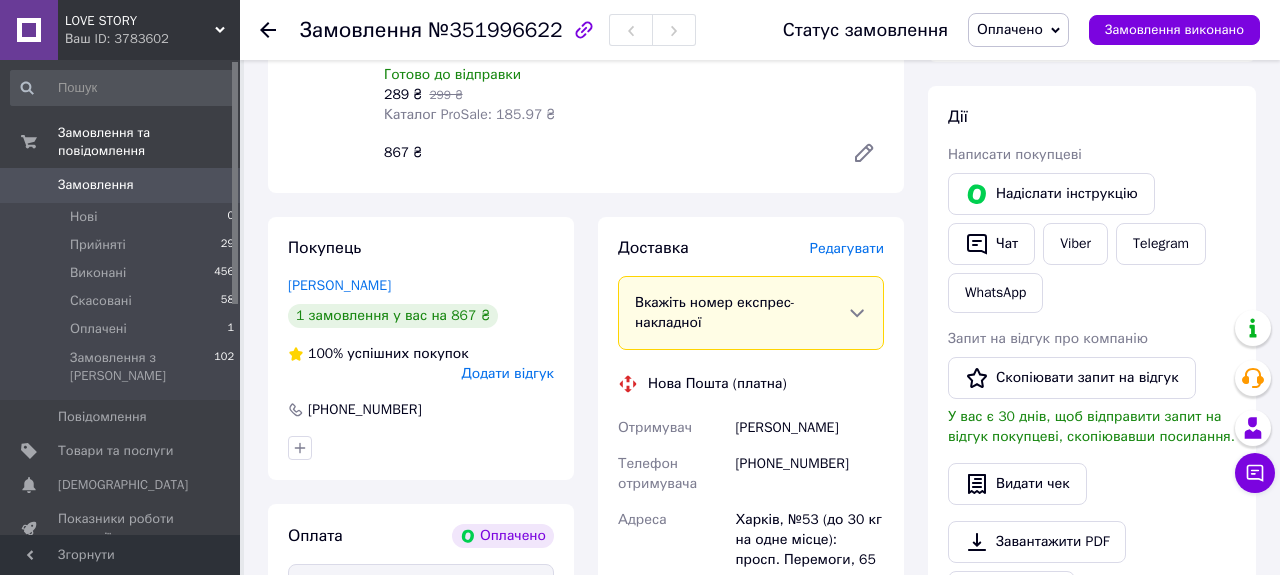 click on "Редагувати" at bounding box center (847, 248) 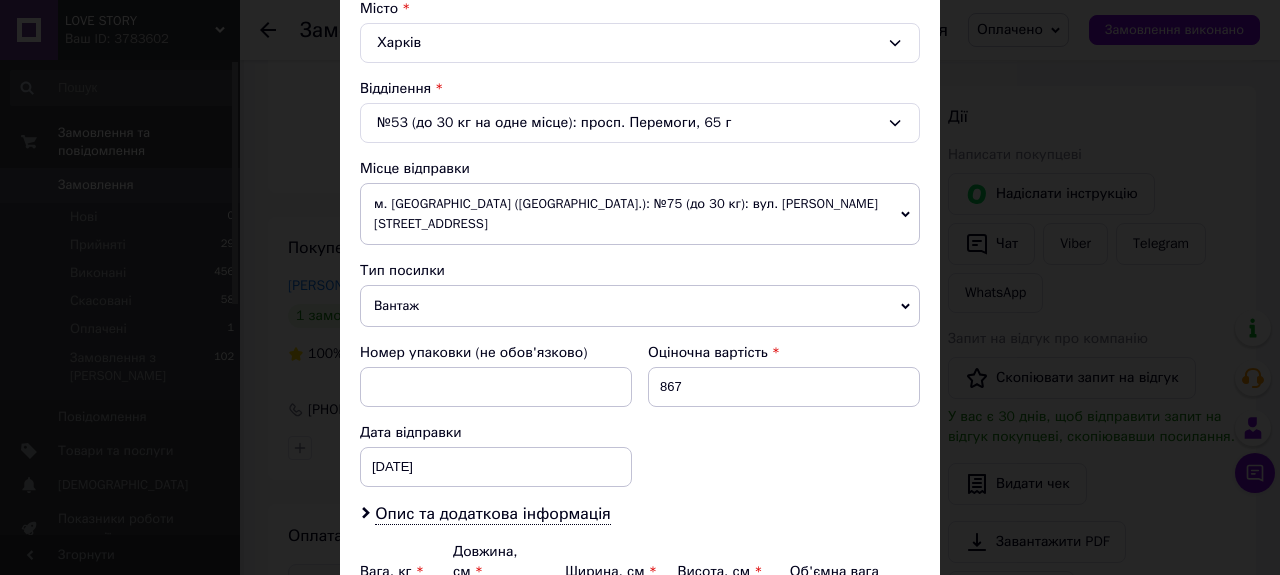 scroll, scrollTop: 559, scrollLeft: 0, axis: vertical 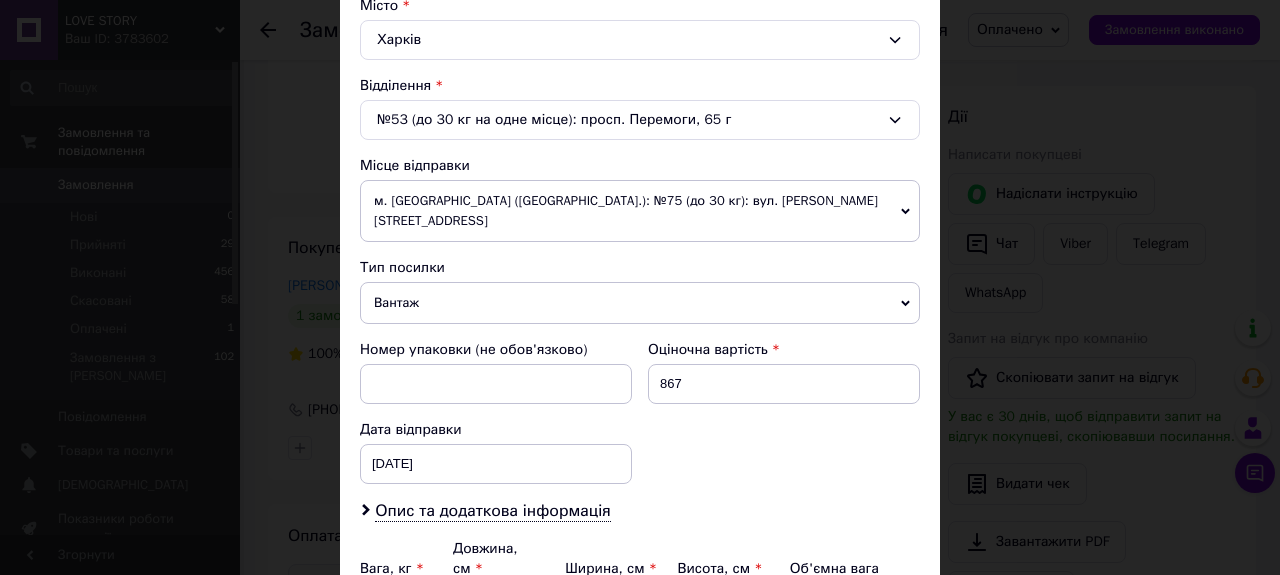 click 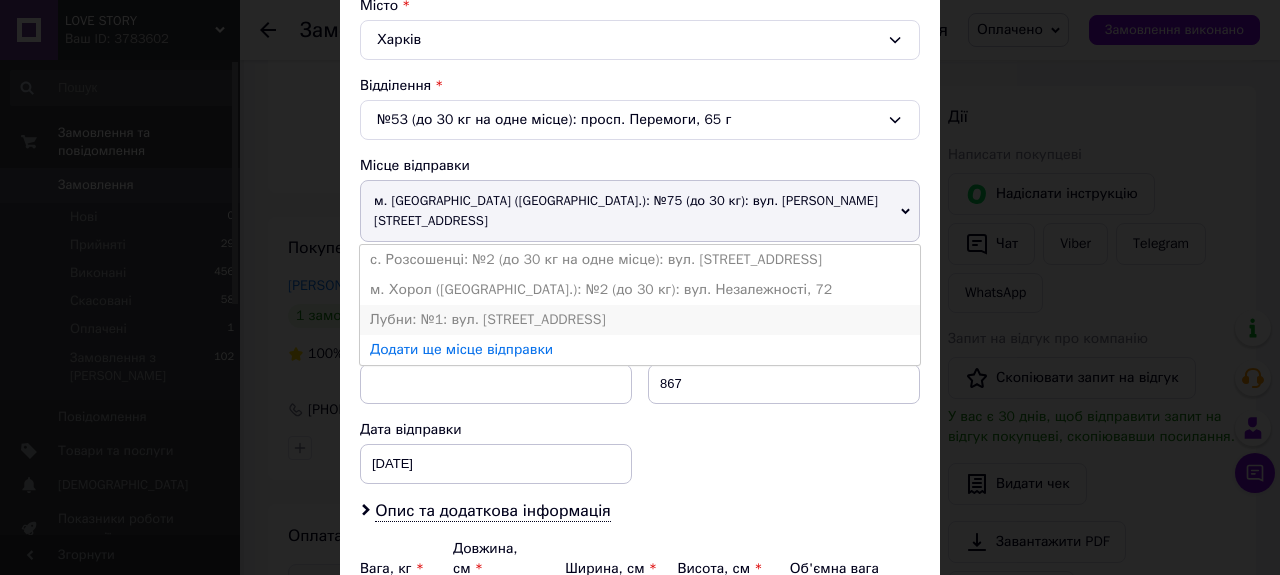 click on "Лубни: №1: вул. [STREET_ADDRESS]" at bounding box center [640, 320] 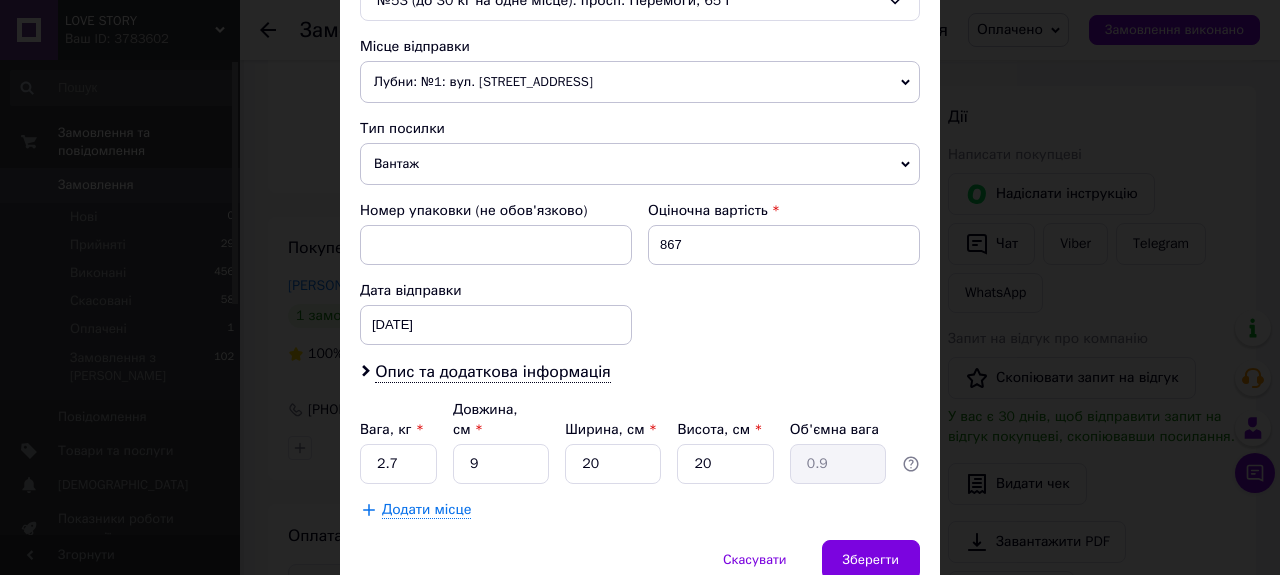 scroll, scrollTop: 773, scrollLeft: 0, axis: vertical 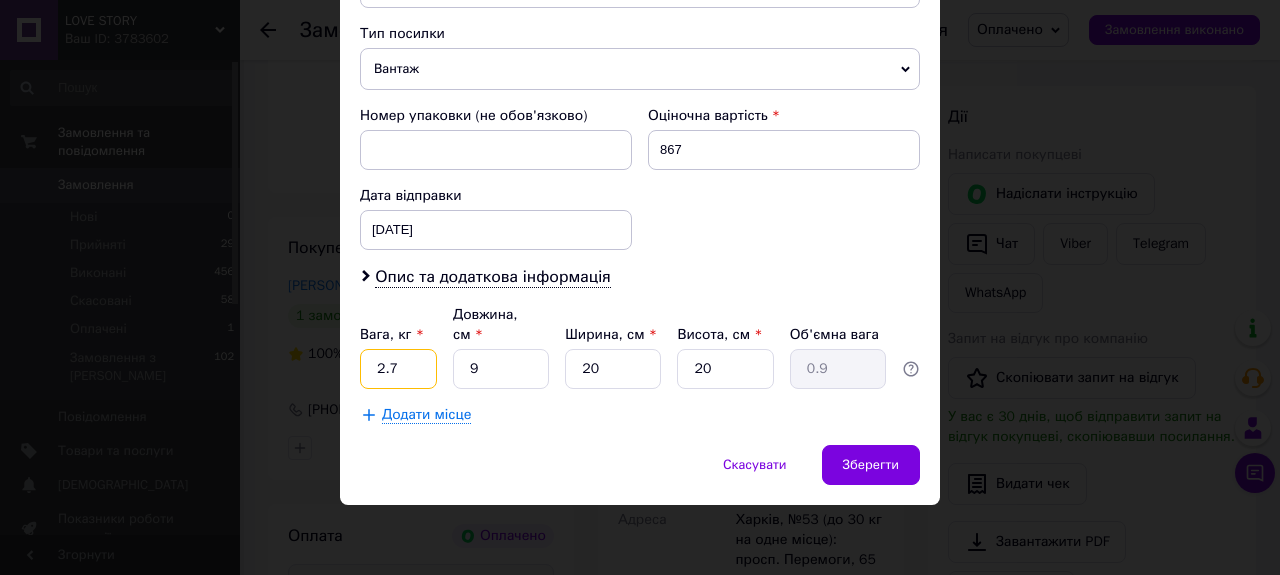 drag, startPoint x: 399, startPoint y: 370, endPoint x: 352, endPoint y: 369, distance: 47.010635 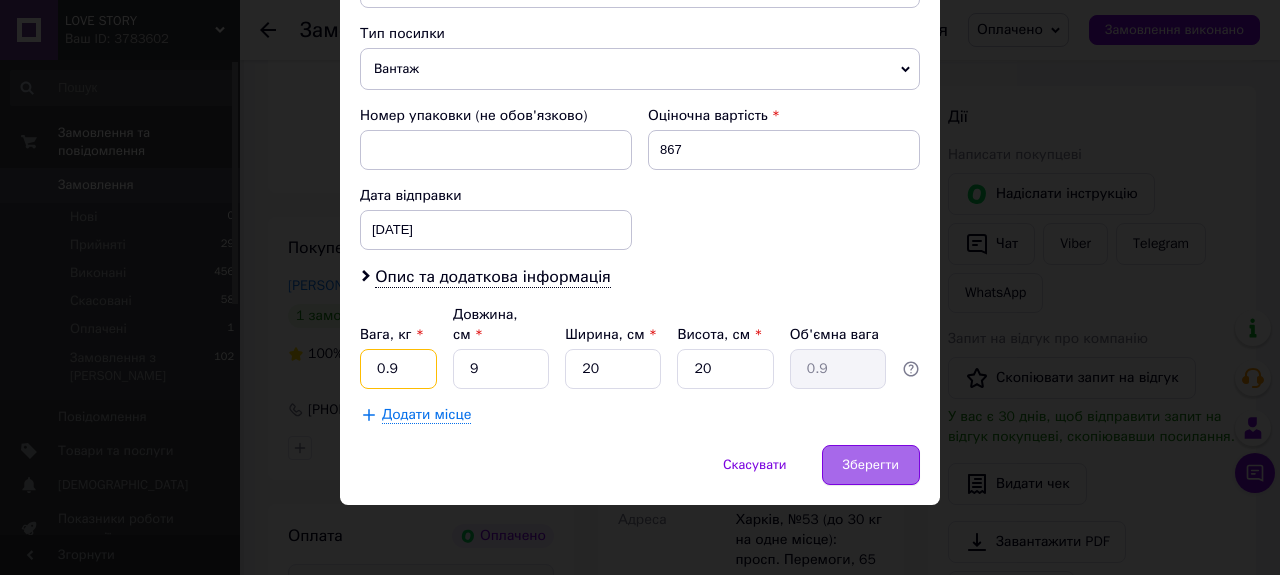 type on "0.9" 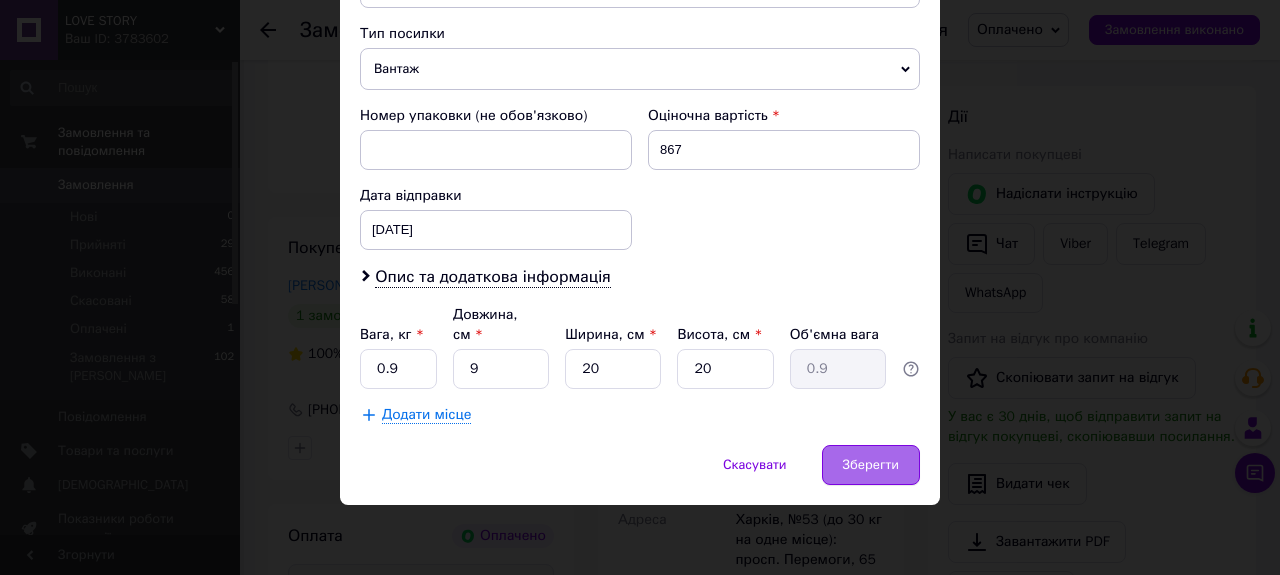 click on "Зберегти" at bounding box center (871, 465) 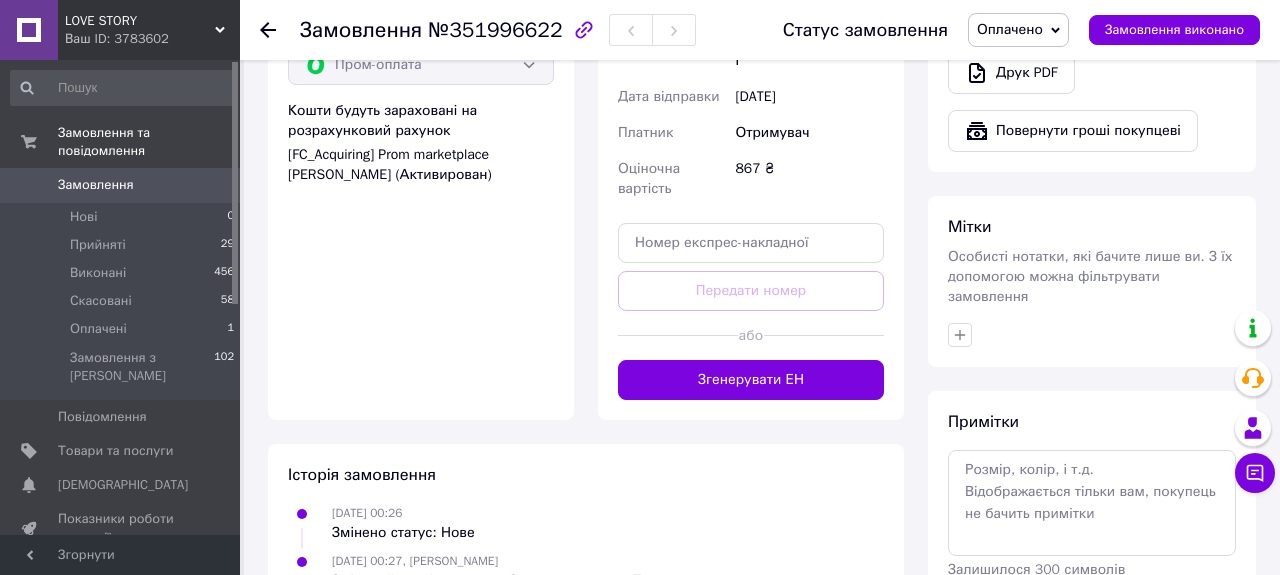 scroll, scrollTop: 1395, scrollLeft: 0, axis: vertical 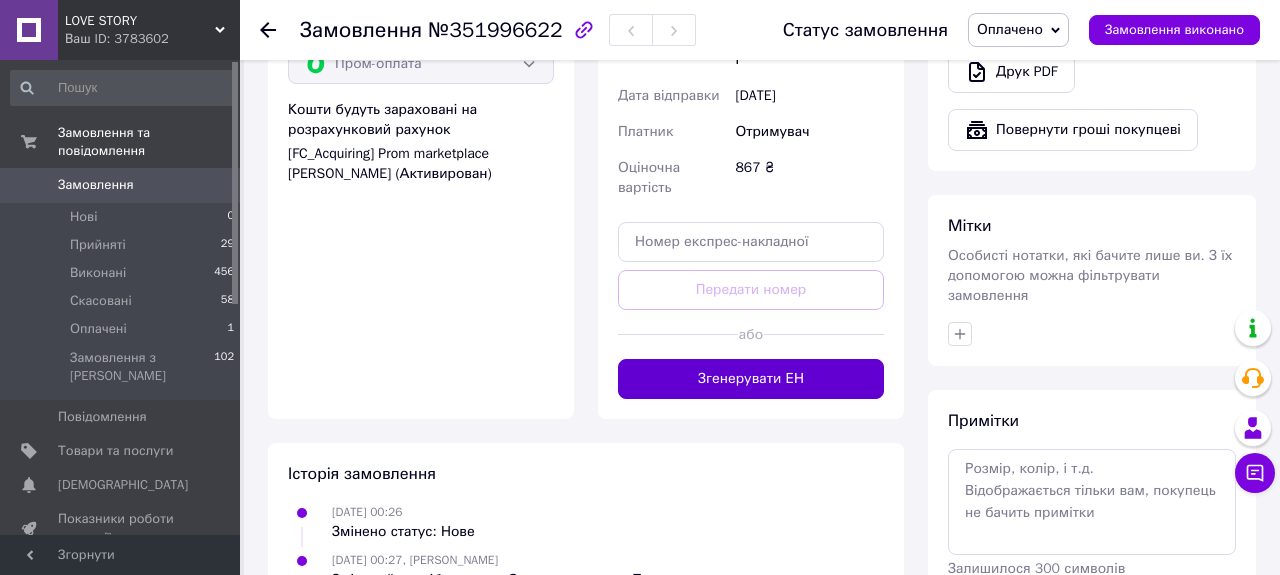 click on "Згенерувати ЕН" at bounding box center (751, 379) 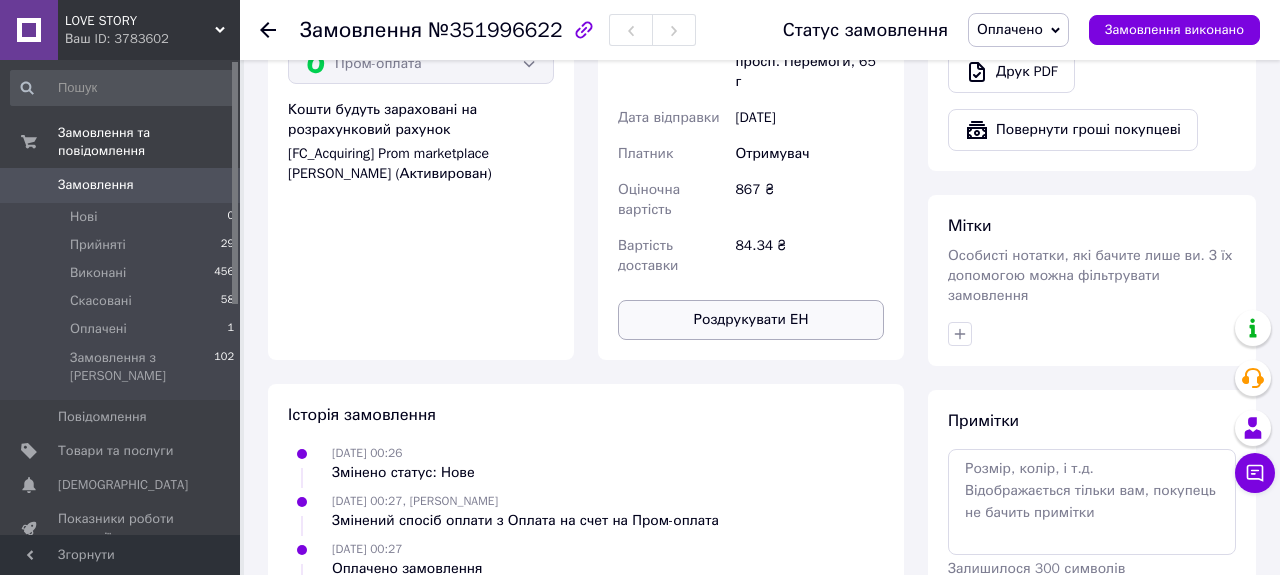 click on "Роздрукувати ЕН" at bounding box center (751, 320) 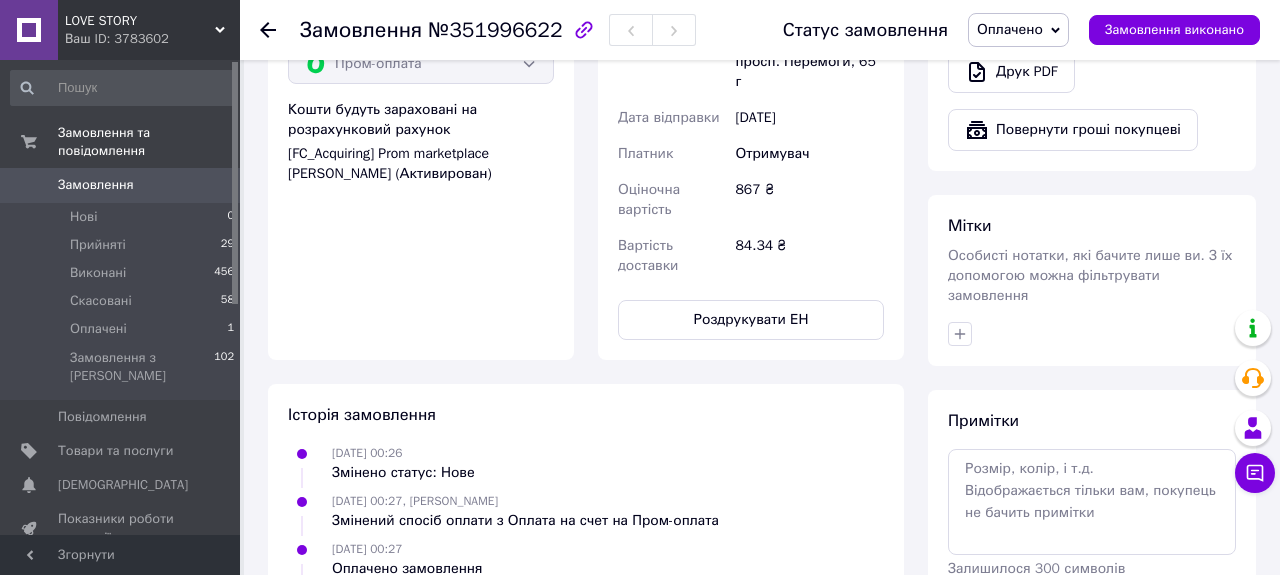 click on "Оплачено" at bounding box center [1010, 29] 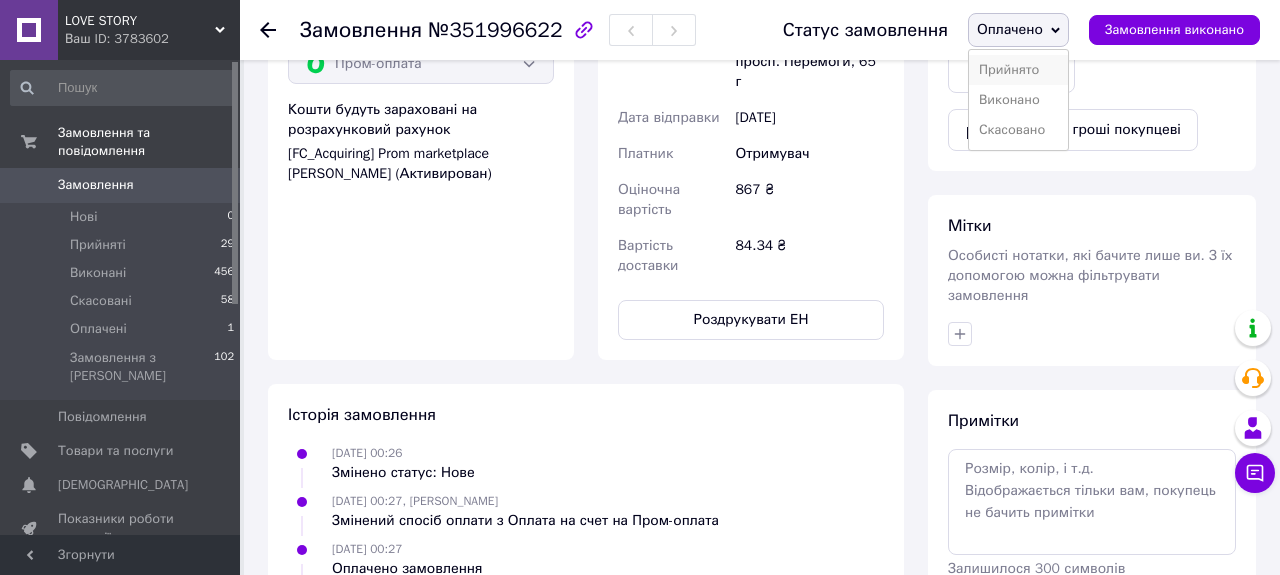 click on "Прийнято" at bounding box center (1018, 70) 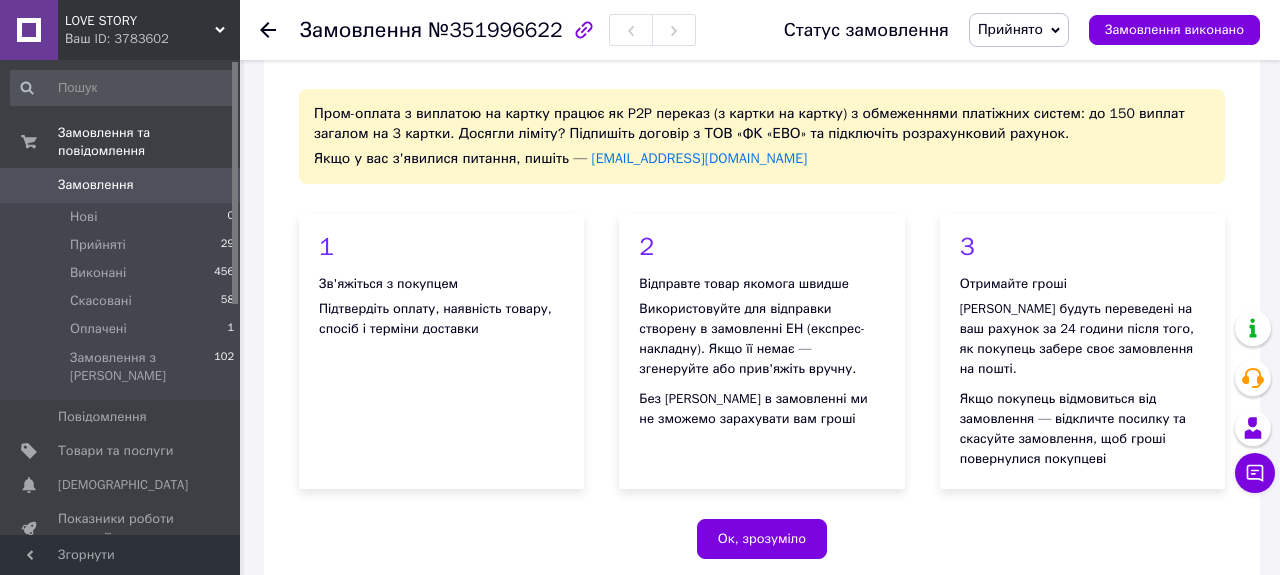 scroll, scrollTop: 0, scrollLeft: 0, axis: both 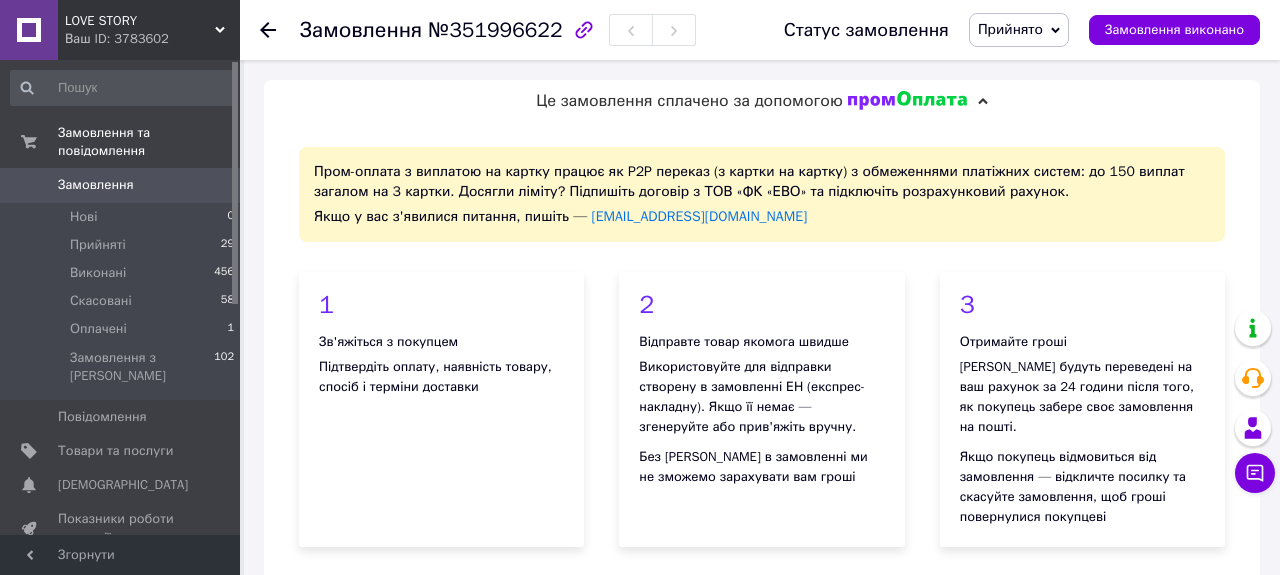 click 